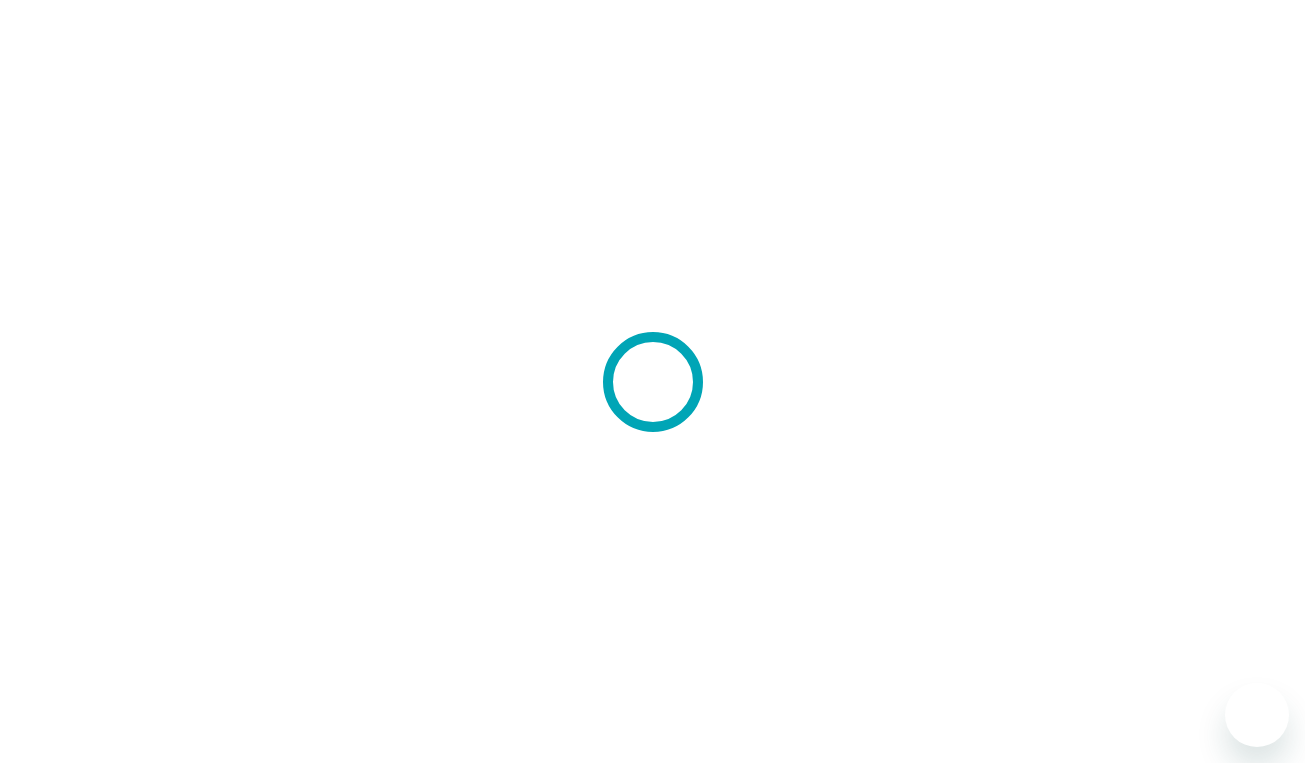scroll, scrollTop: 0, scrollLeft: 0, axis: both 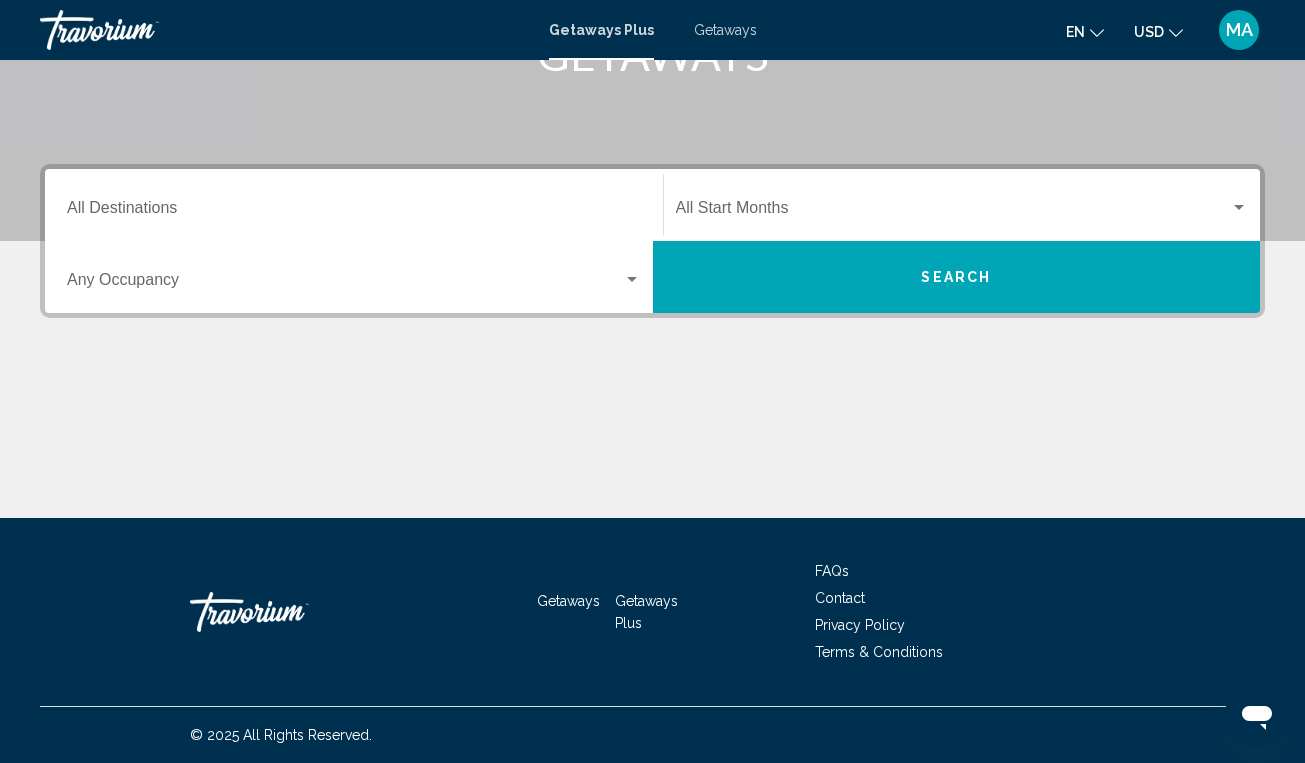 click at bounding box center [632, 280] 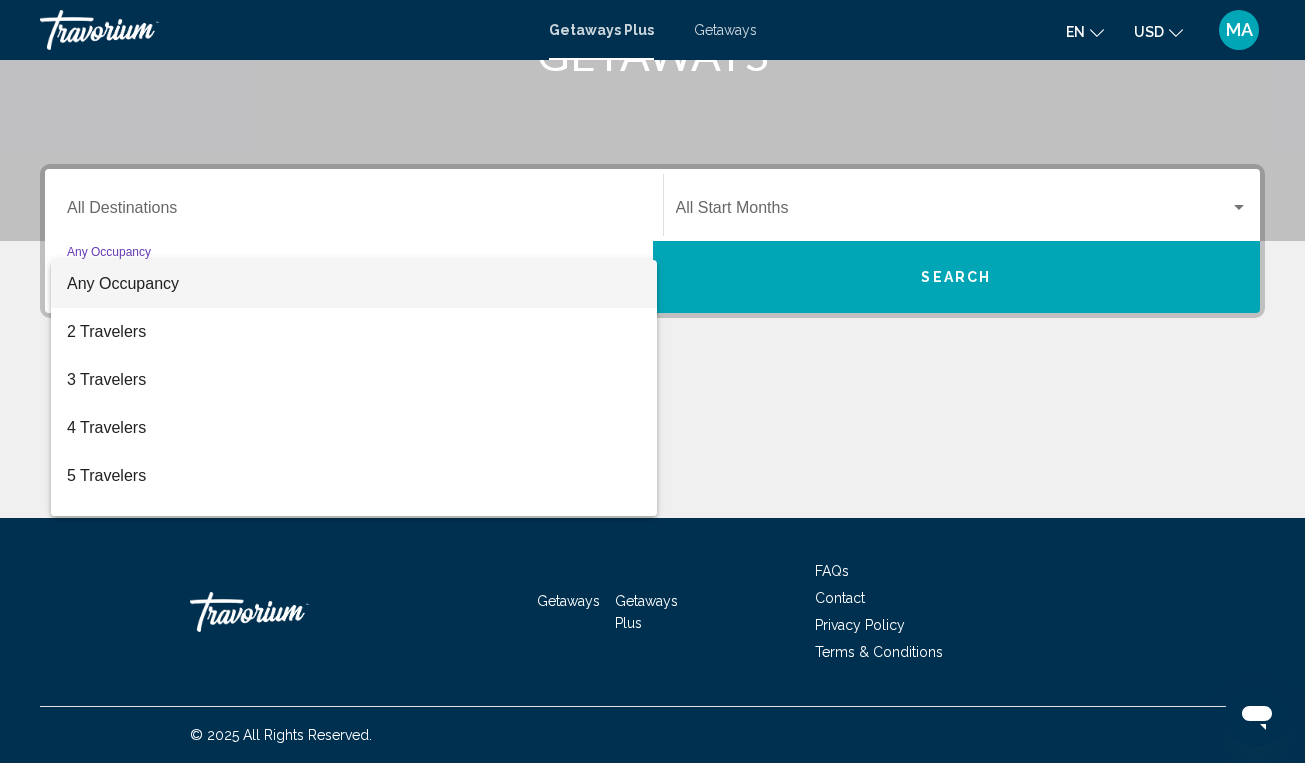 click at bounding box center (652, 381) 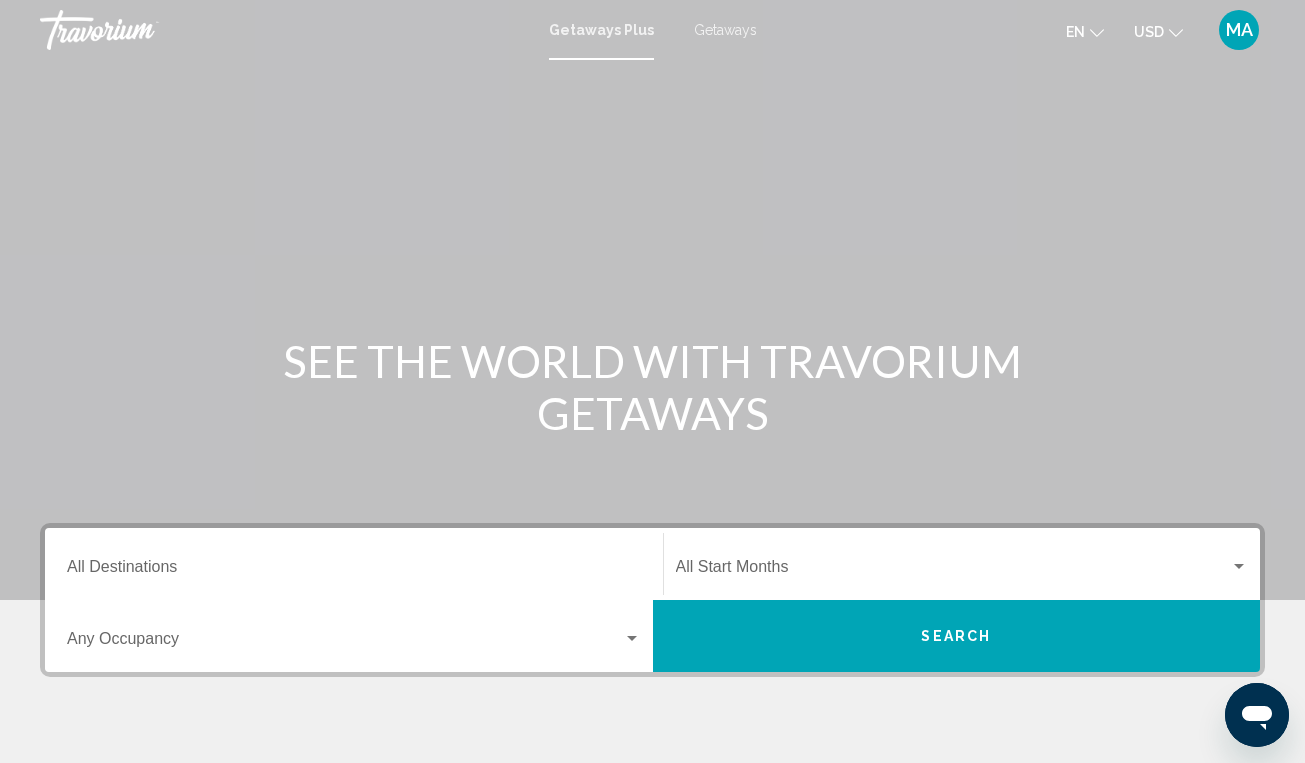 scroll, scrollTop: 0, scrollLeft: 0, axis: both 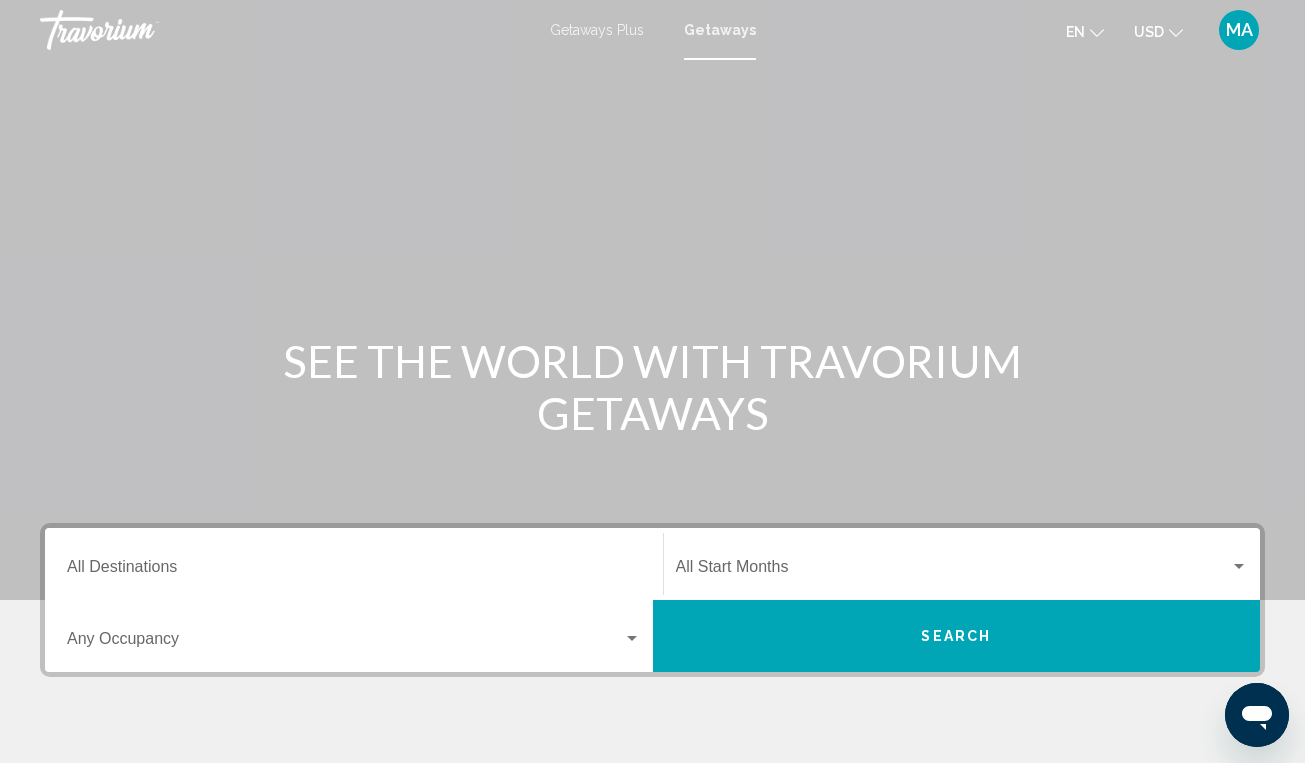 click on "Getaways Plus  Getaways en
English Español Français Italiano Português русский USD
USD ($) MXN (Mex$) CAD (Can$) GBP (£) EUR (€) AUD (A$) NZD (NZ$) CNY (CN¥) MA Login" at bounding box center [652, 30] 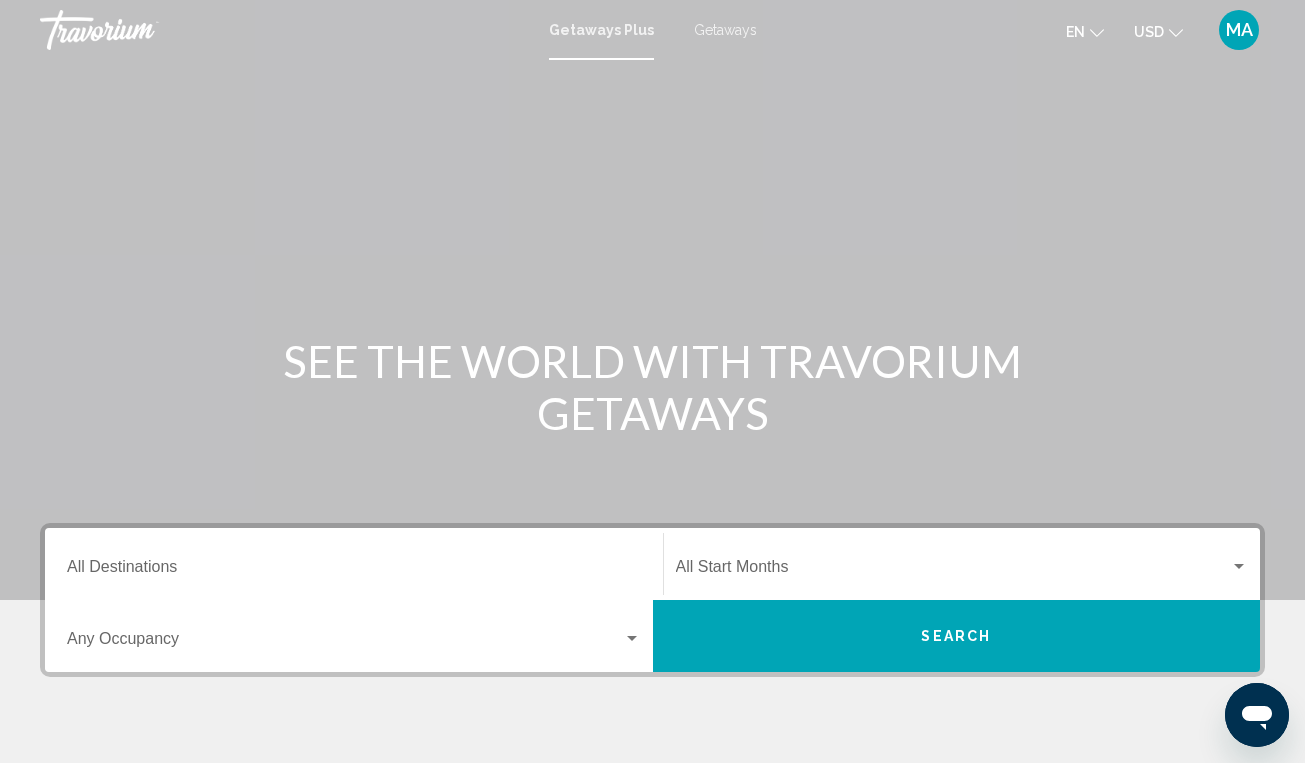 scroll, scrollTop: 0, scrollLeft: 0, axis: both 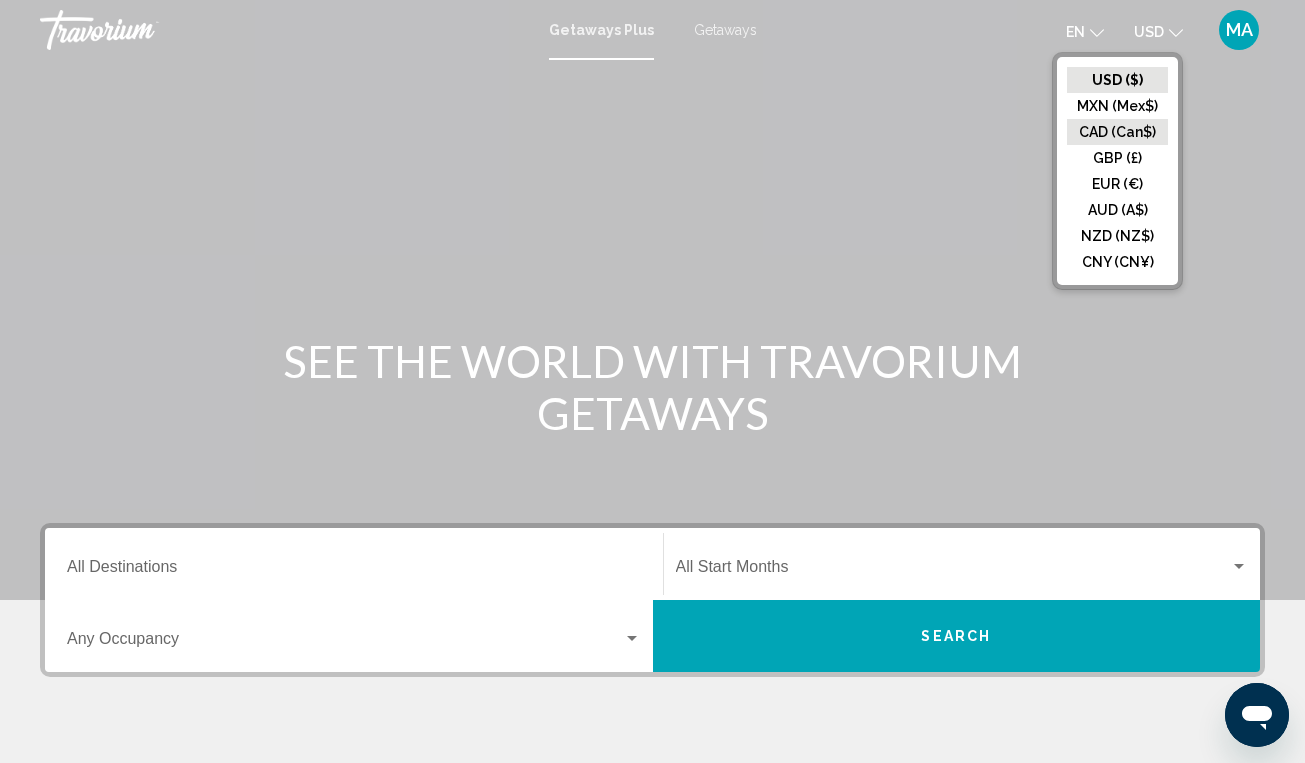 click on "CAD (Can$)" at bounding box center (1117, 80) 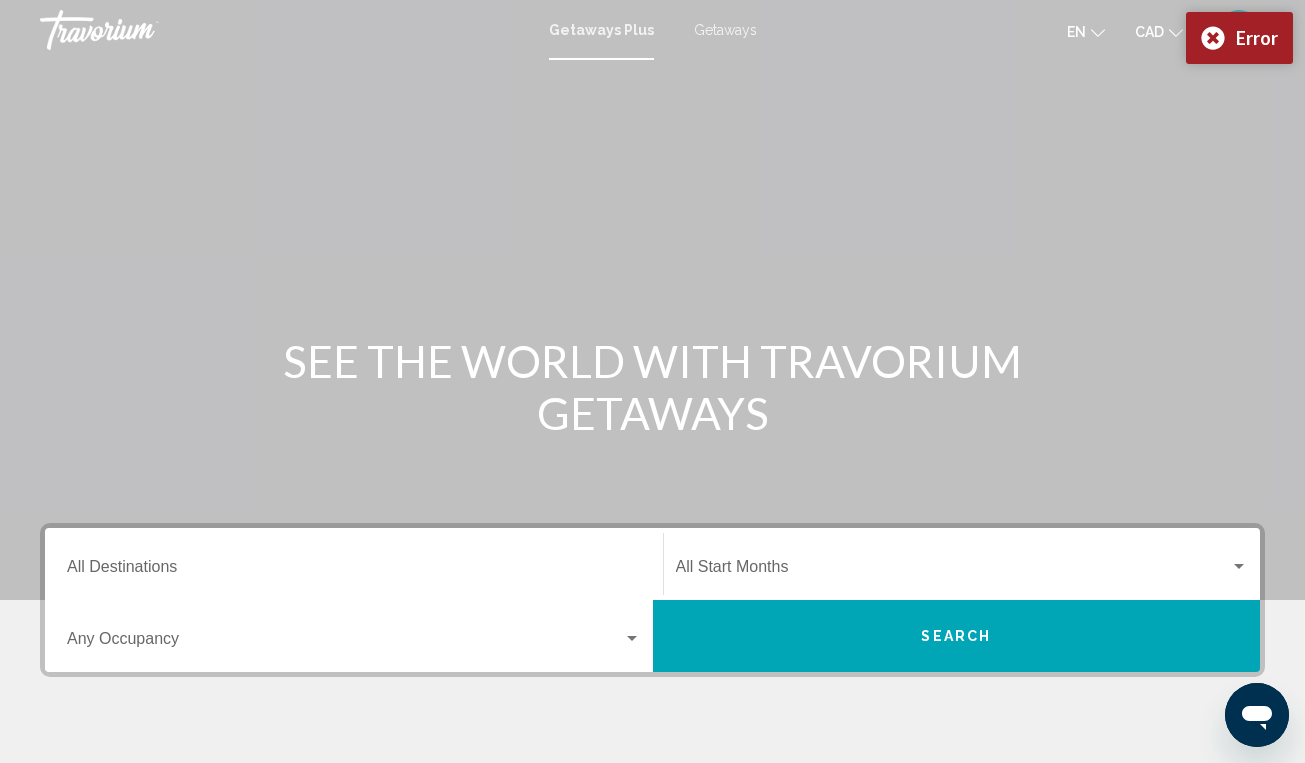 click on "Getaways" at bounding box center [725, 30] 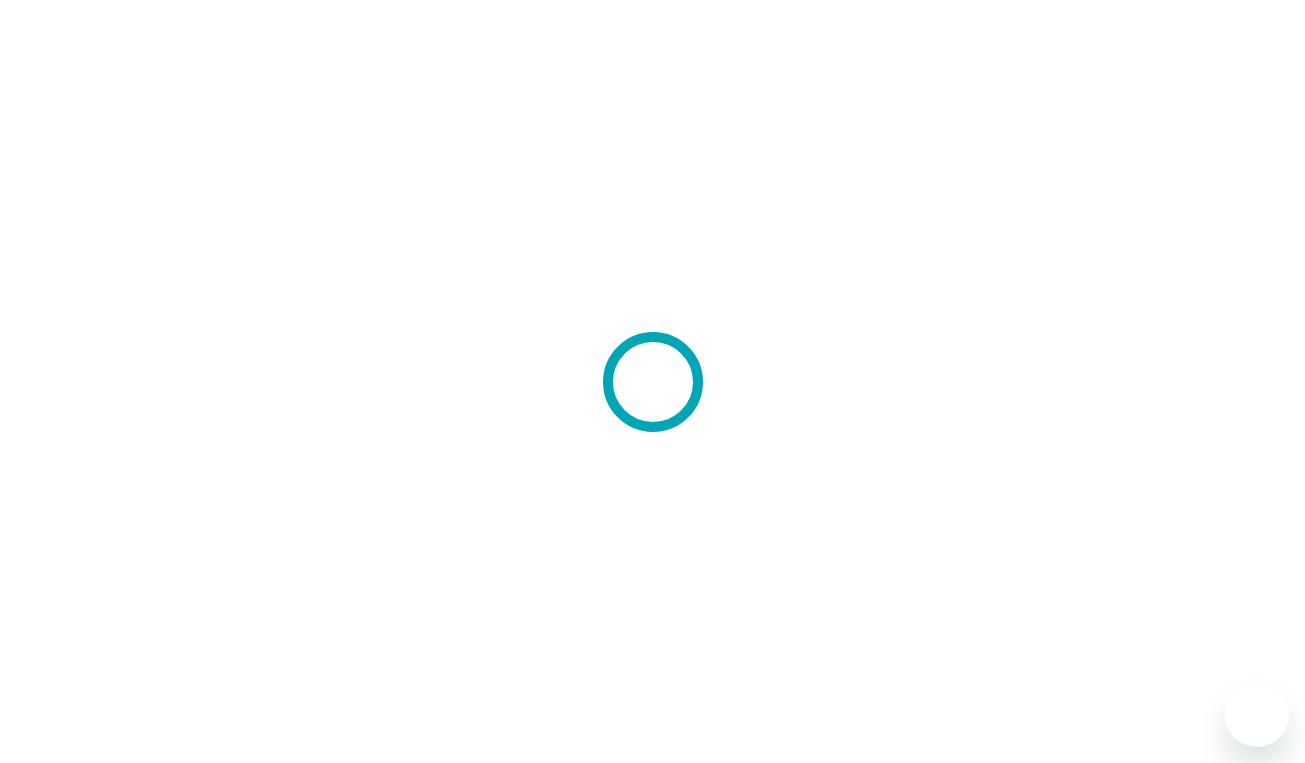 scroll, scrollTop: 0, scrollLeft: 0, axis: both 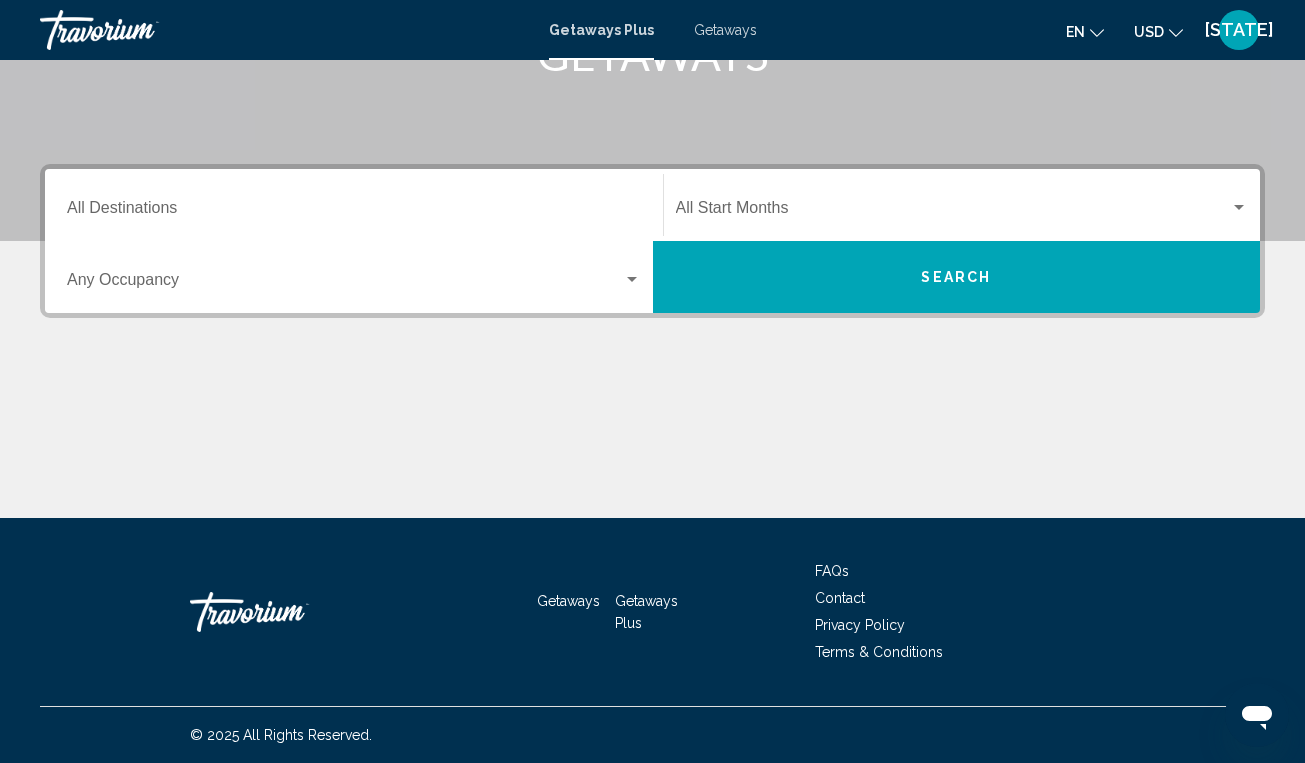 click on "Search" at bounding box center [957, 277] 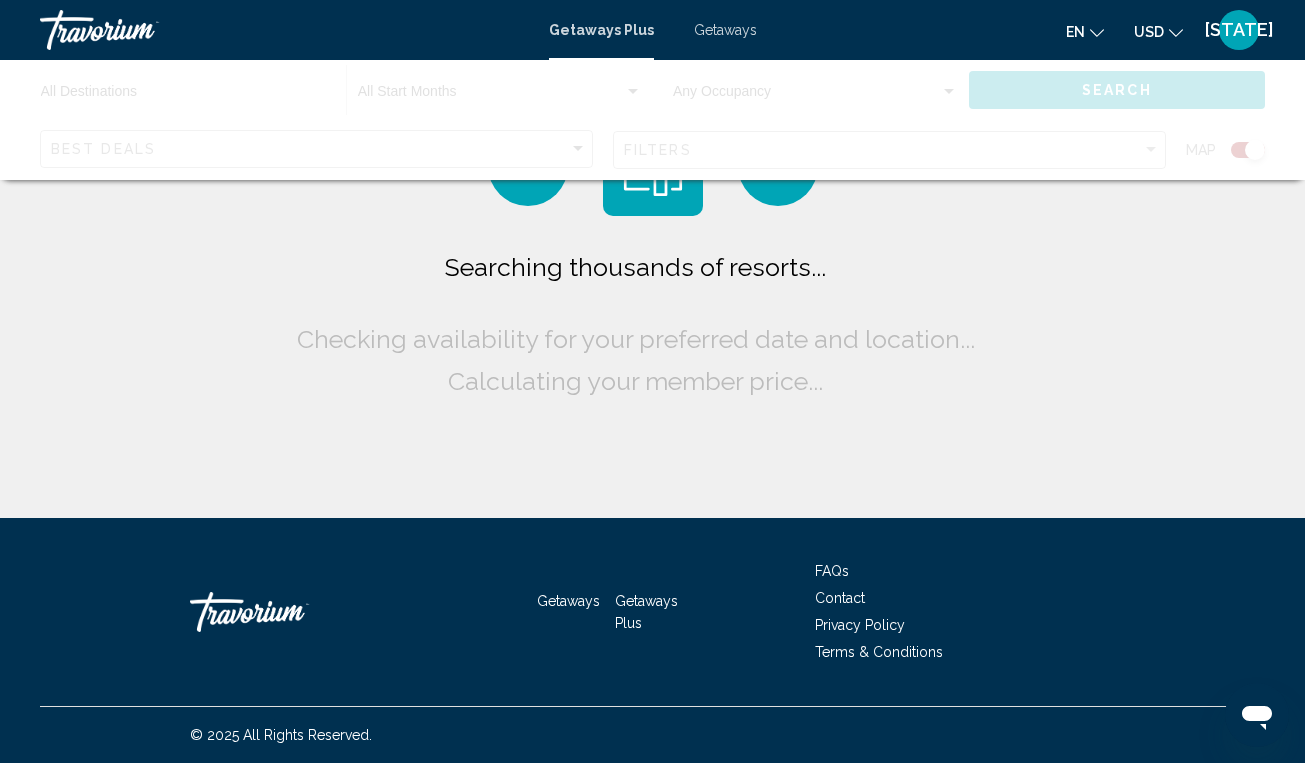 scroll, scrollTop: 0, scrollLeft: 0, axis: both 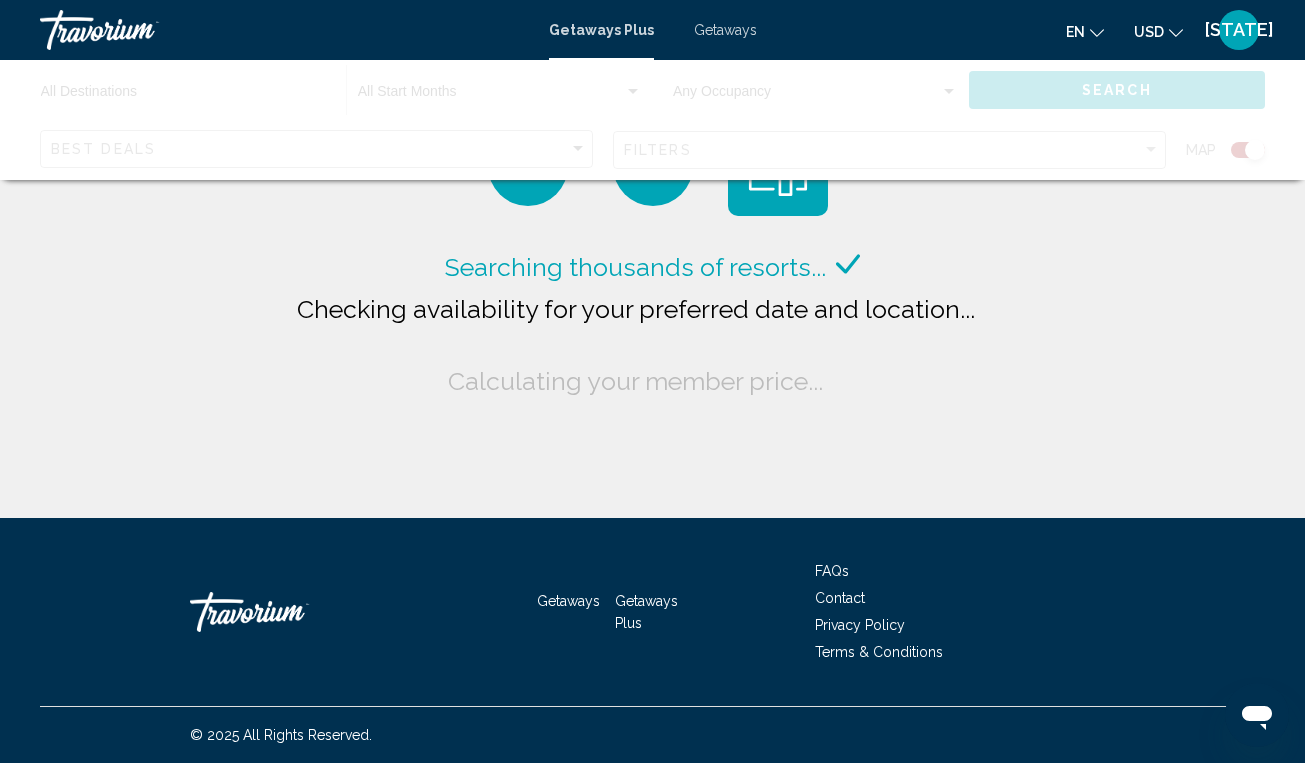 click on "Getaways" at bounding box center [725, 30] 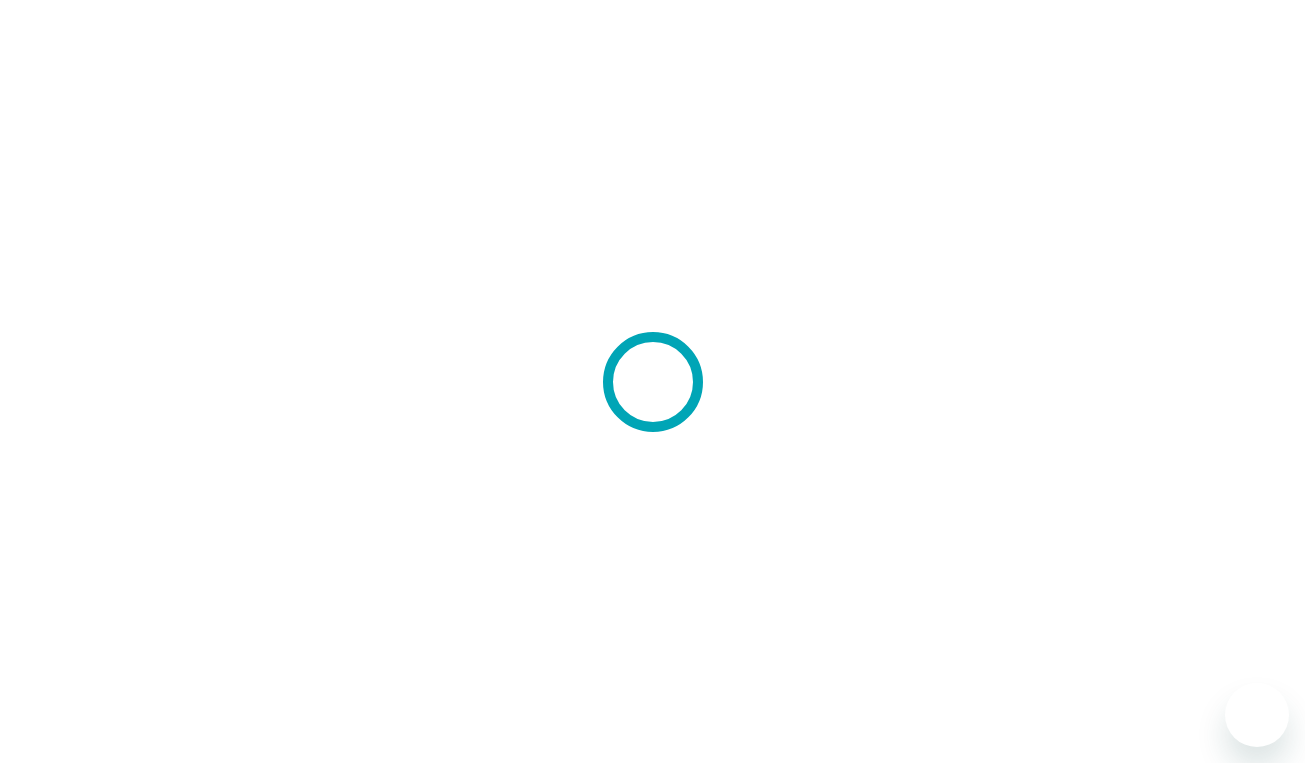 scroll, scrollTop: 0, scrollLeft: 0, axis: both 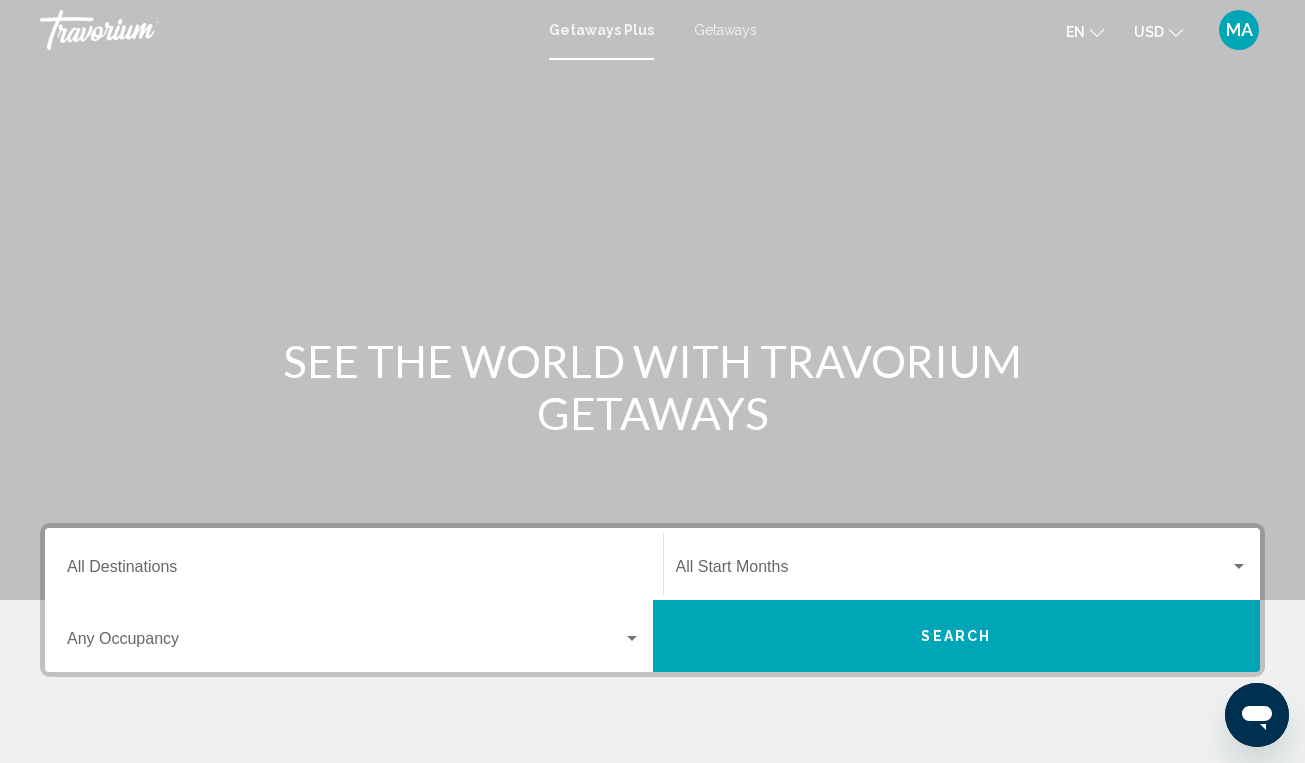 click on "Search" at bounding box center [957, 636] 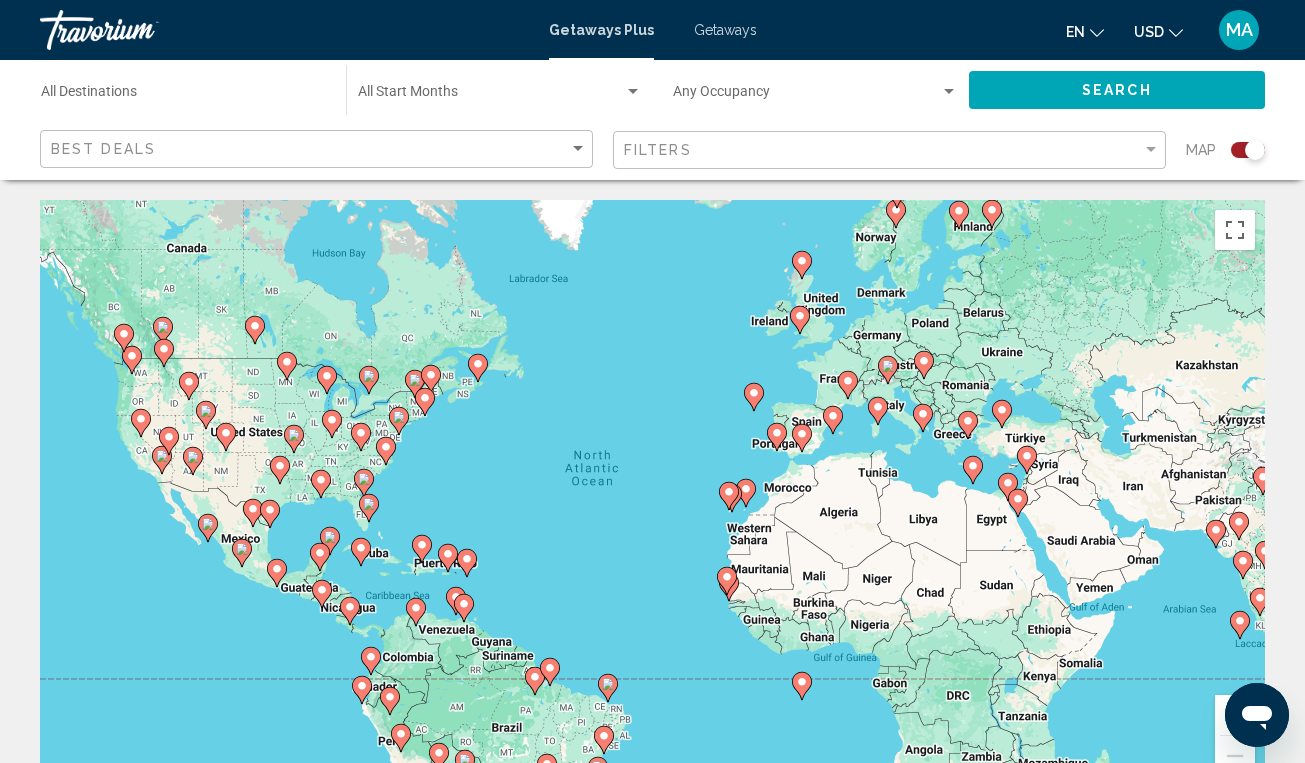 click at bounding box center (546, 768) 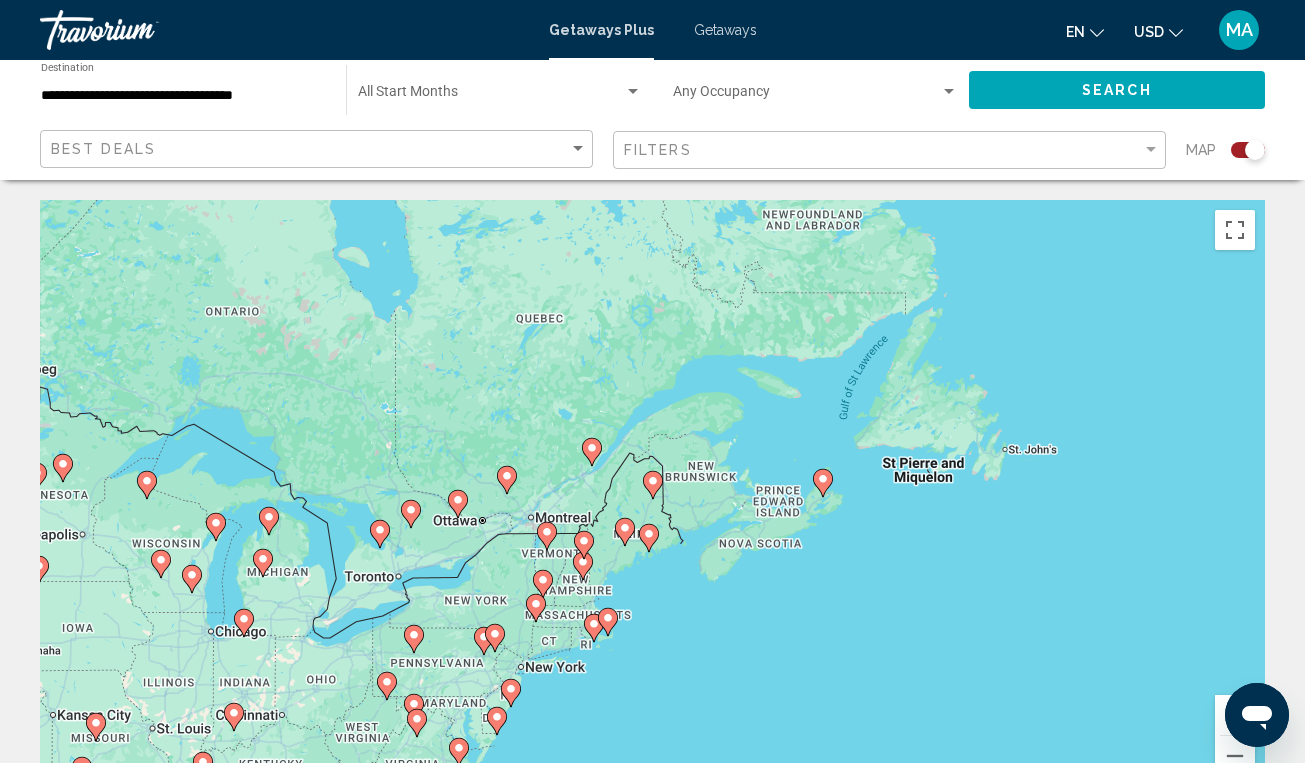 click at bounding box center [484, 637] 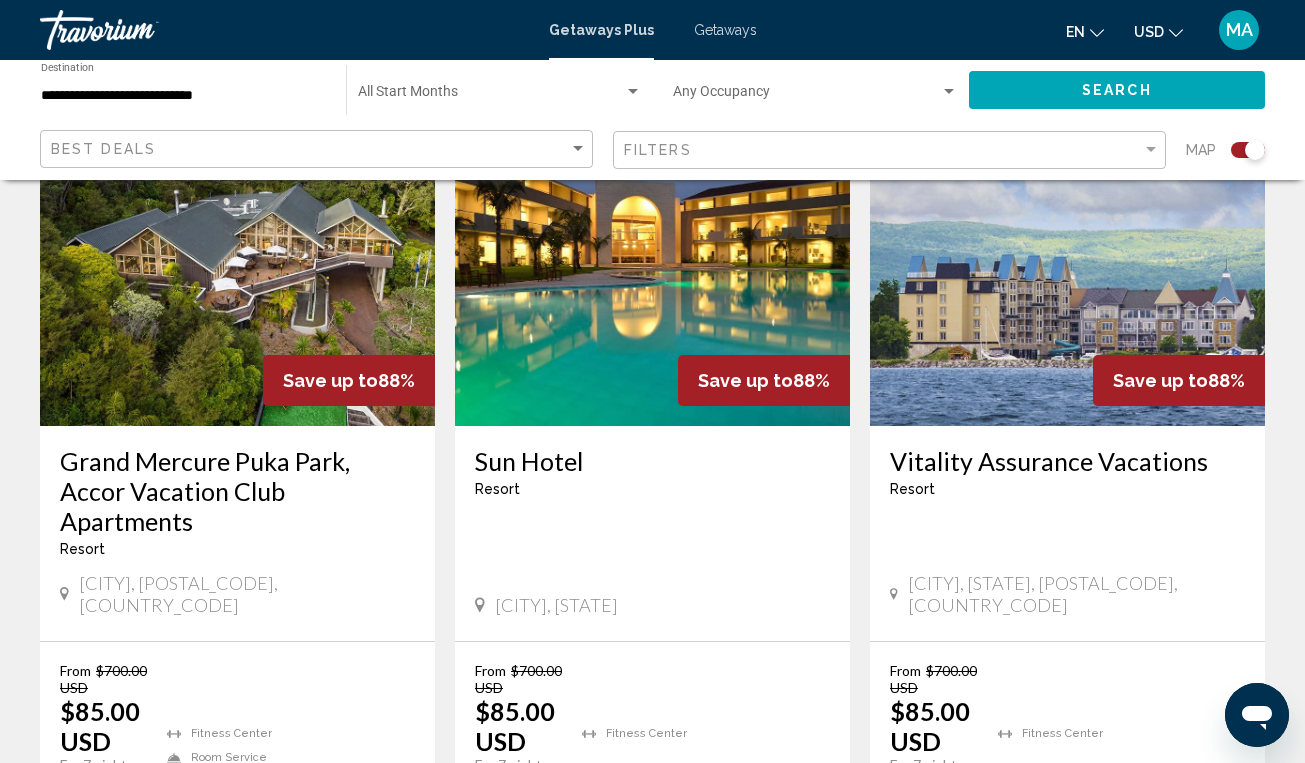 scroll, scrollTop: 784, scrollLeft: 0, axis: vertical 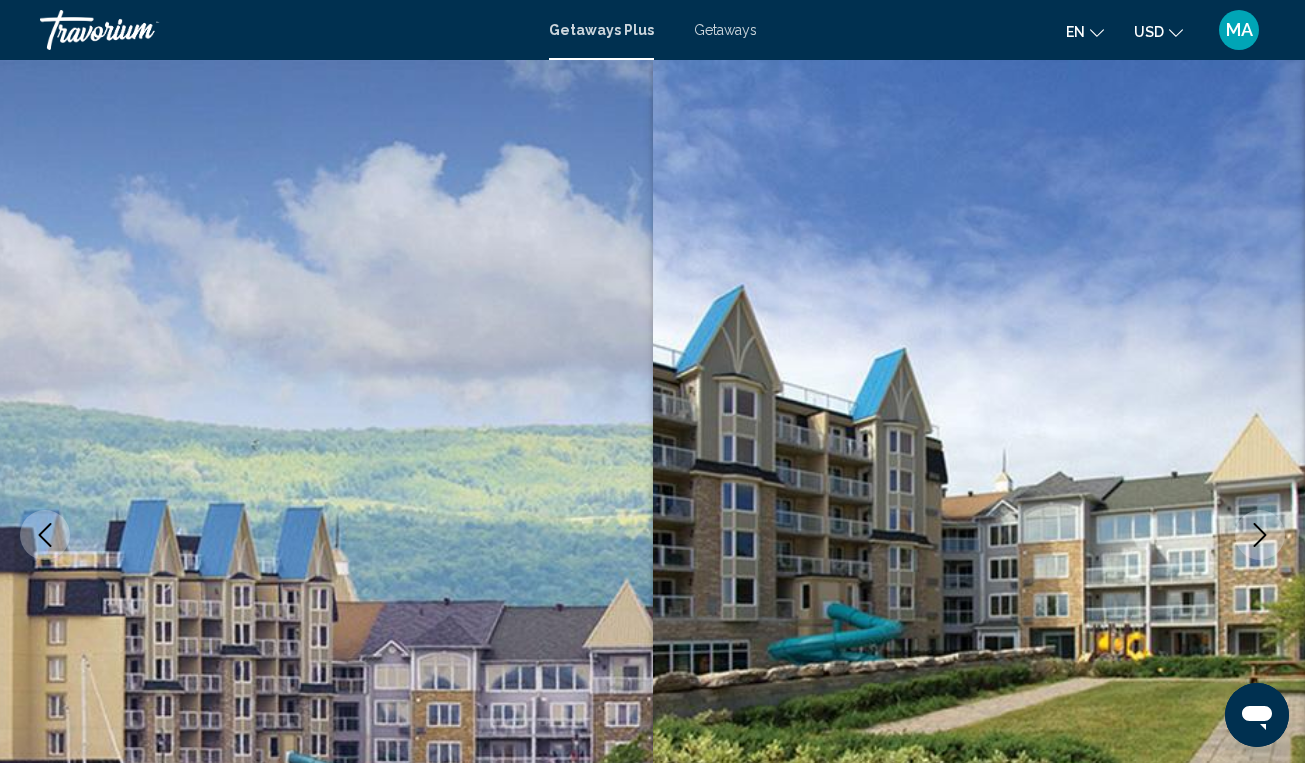 click on "Getaways" at bounding box center [725, 30] 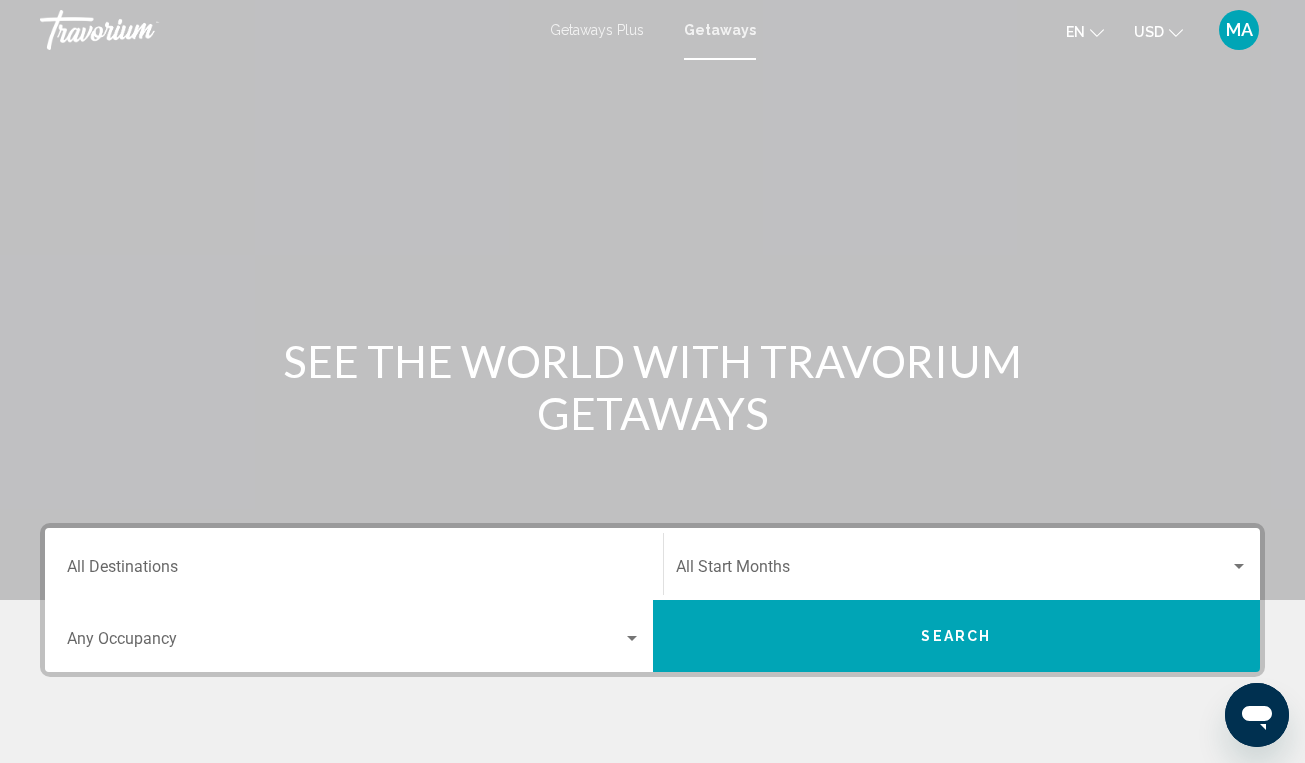 scroll, scrollTop: 0, scrollLeft: 0, axis: both 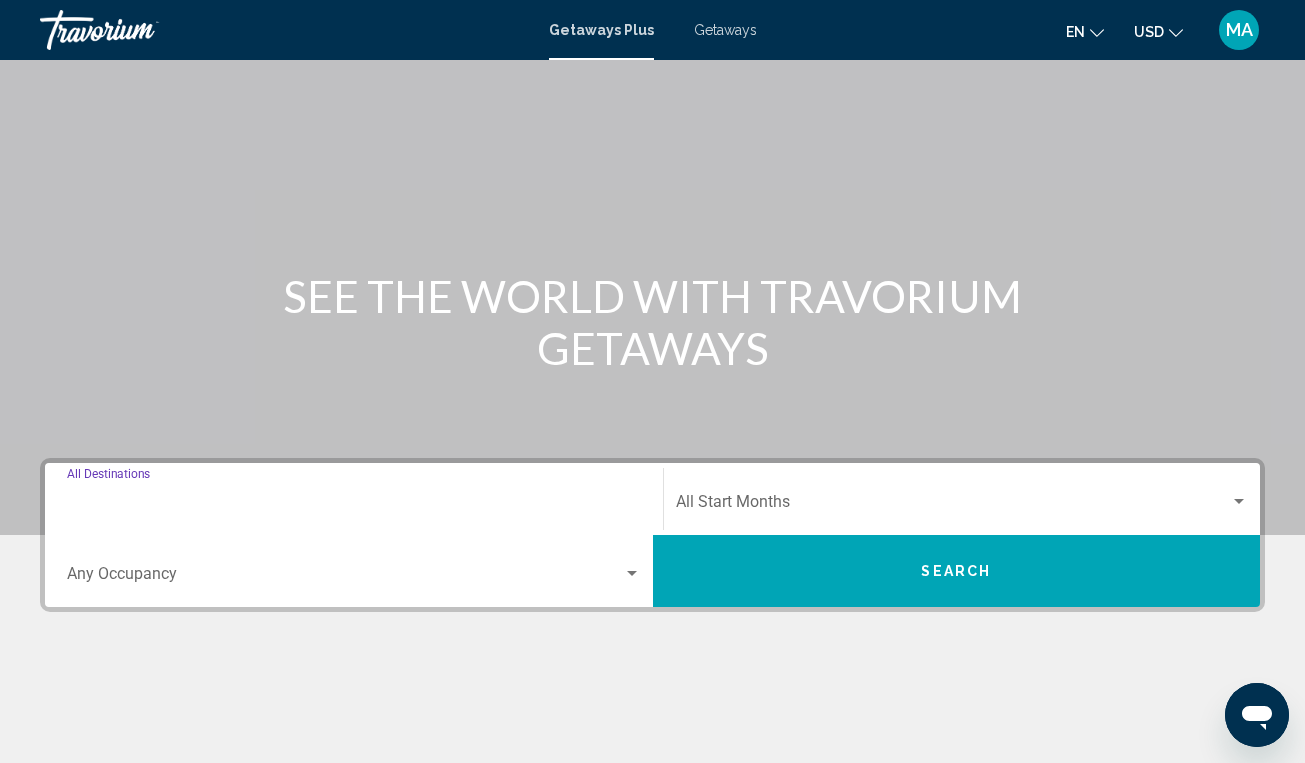 click on "Destination All Destinations" at bounding box center (354, 506) 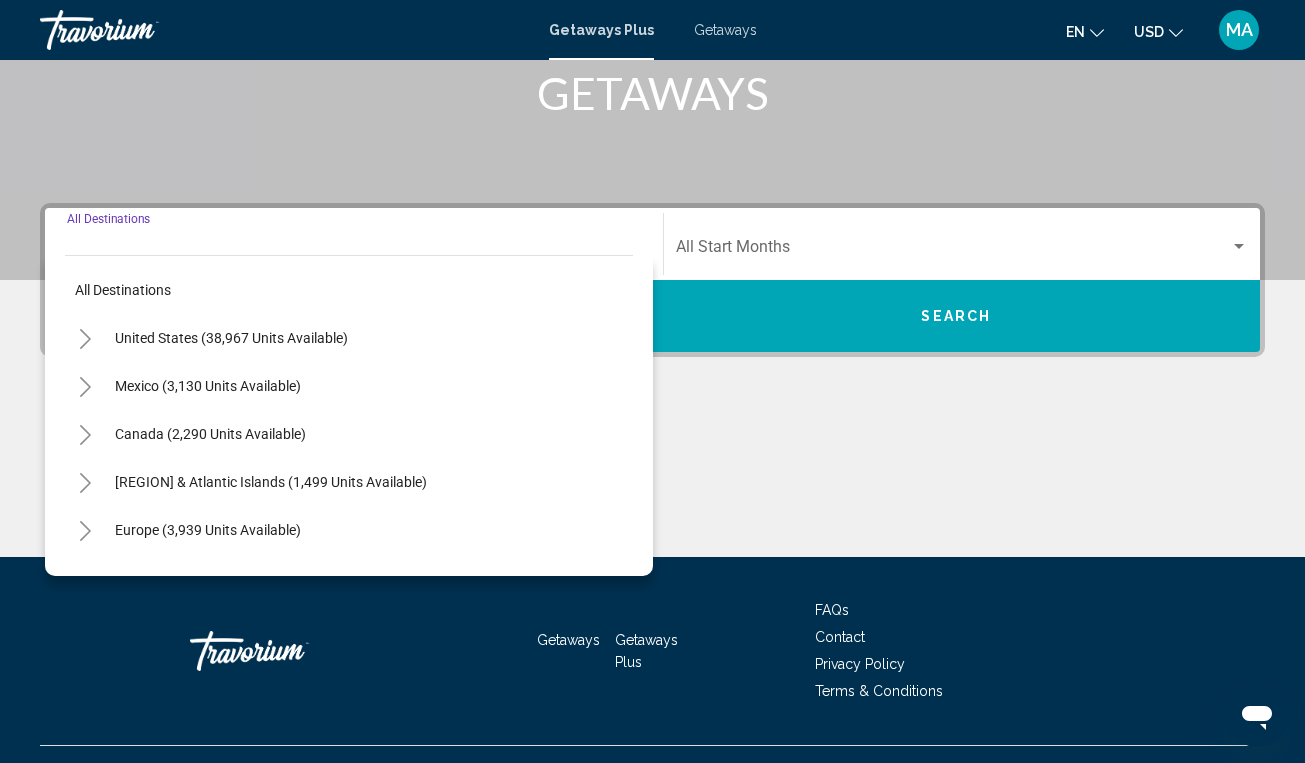scroll, scrollTop: 359, scrollLeft: 0, axis: vertical 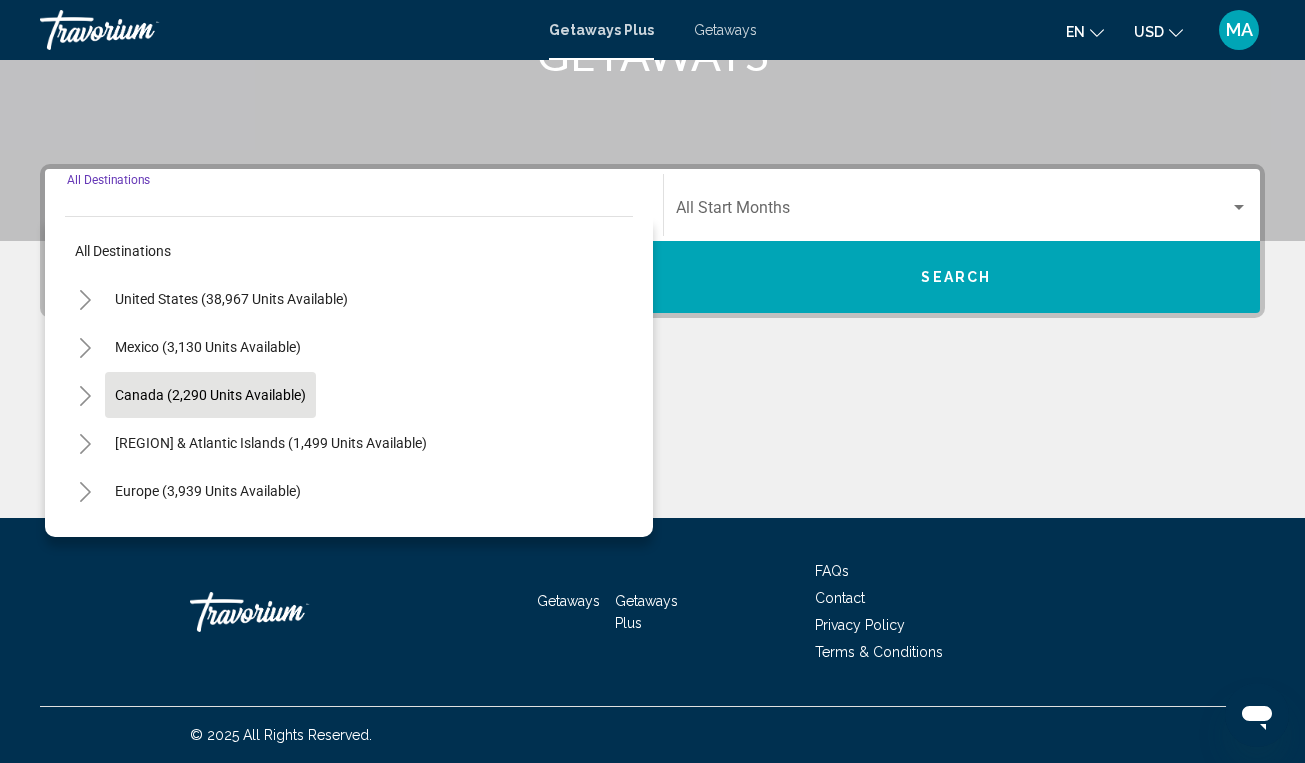 click on "Canada (2,290 units available)" at bounding box center [231, 299] 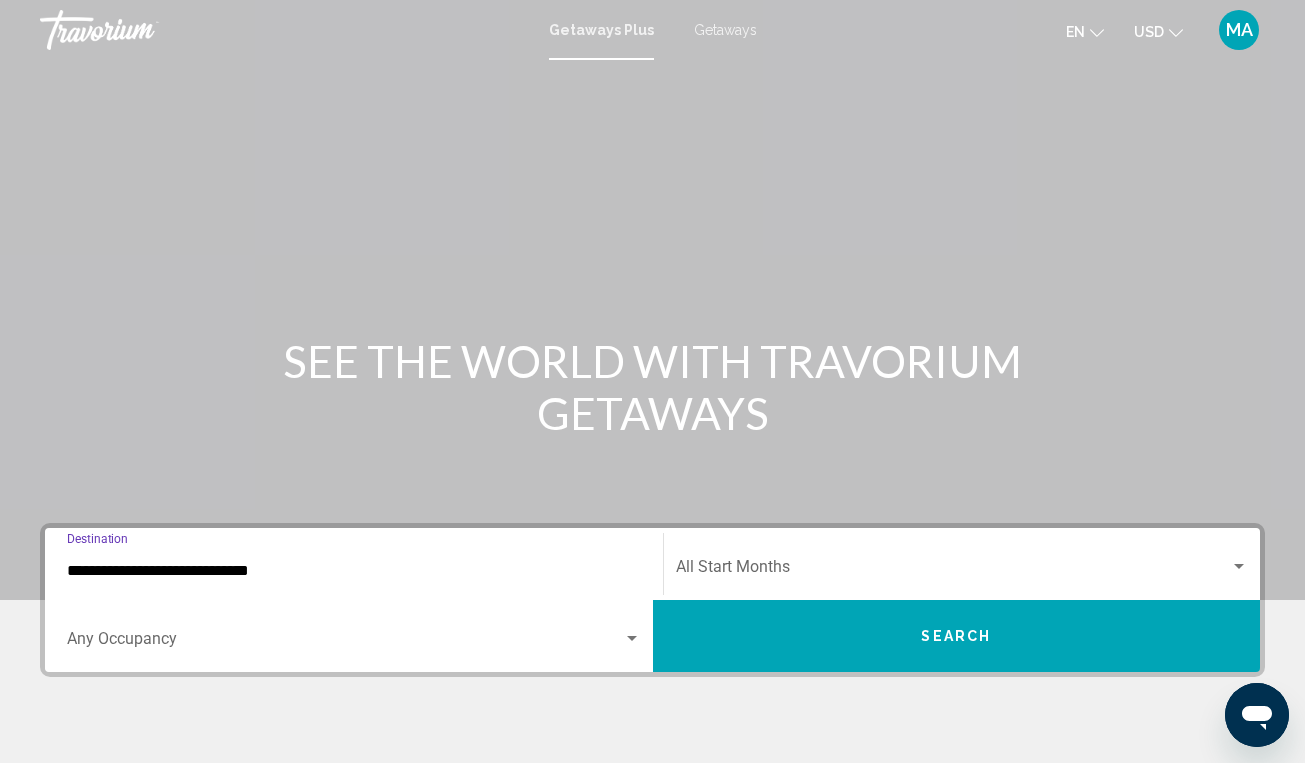 scroll, scrollTop: 0, scrollLeft: 0, axis: both 